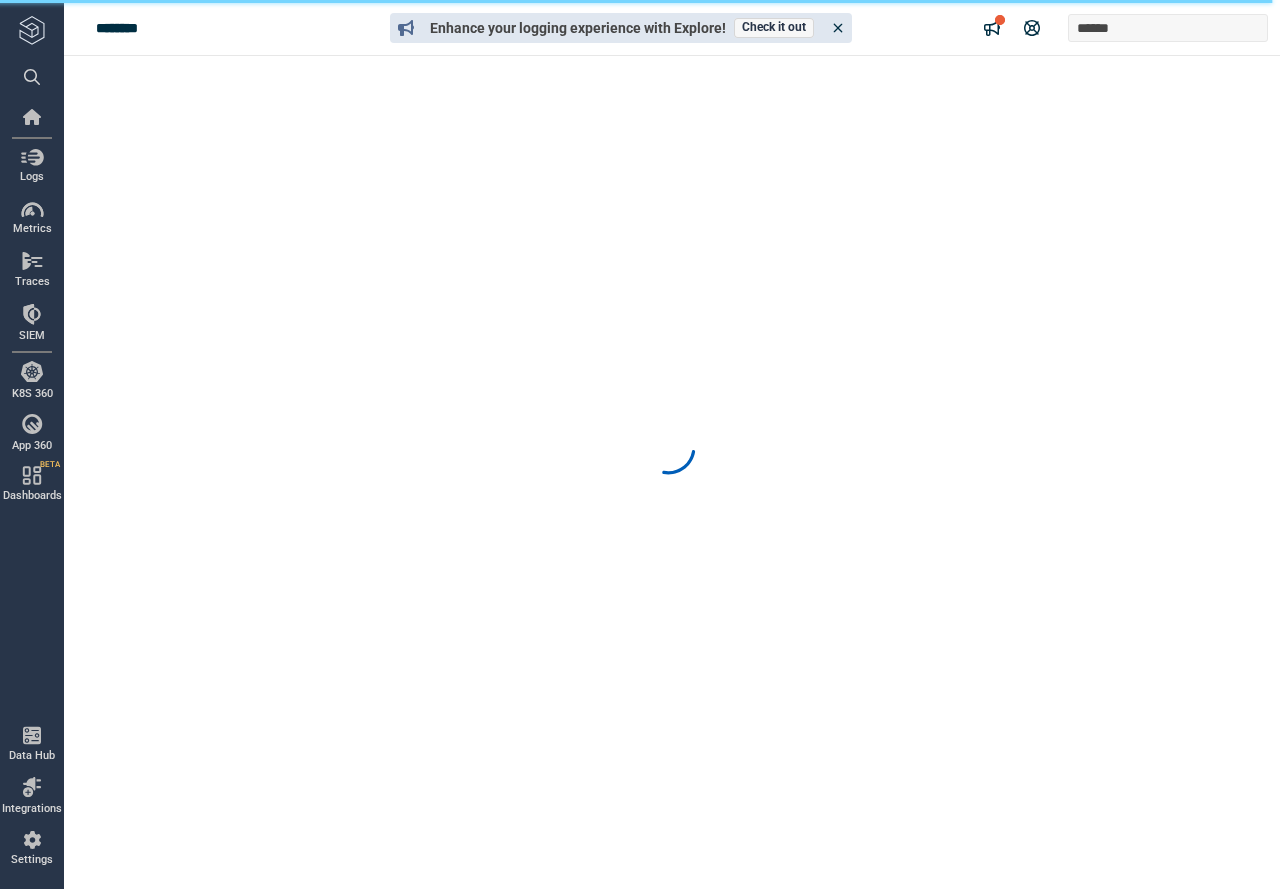 scroll, scrollTop: 0, scrollLeft: 0, axis: both 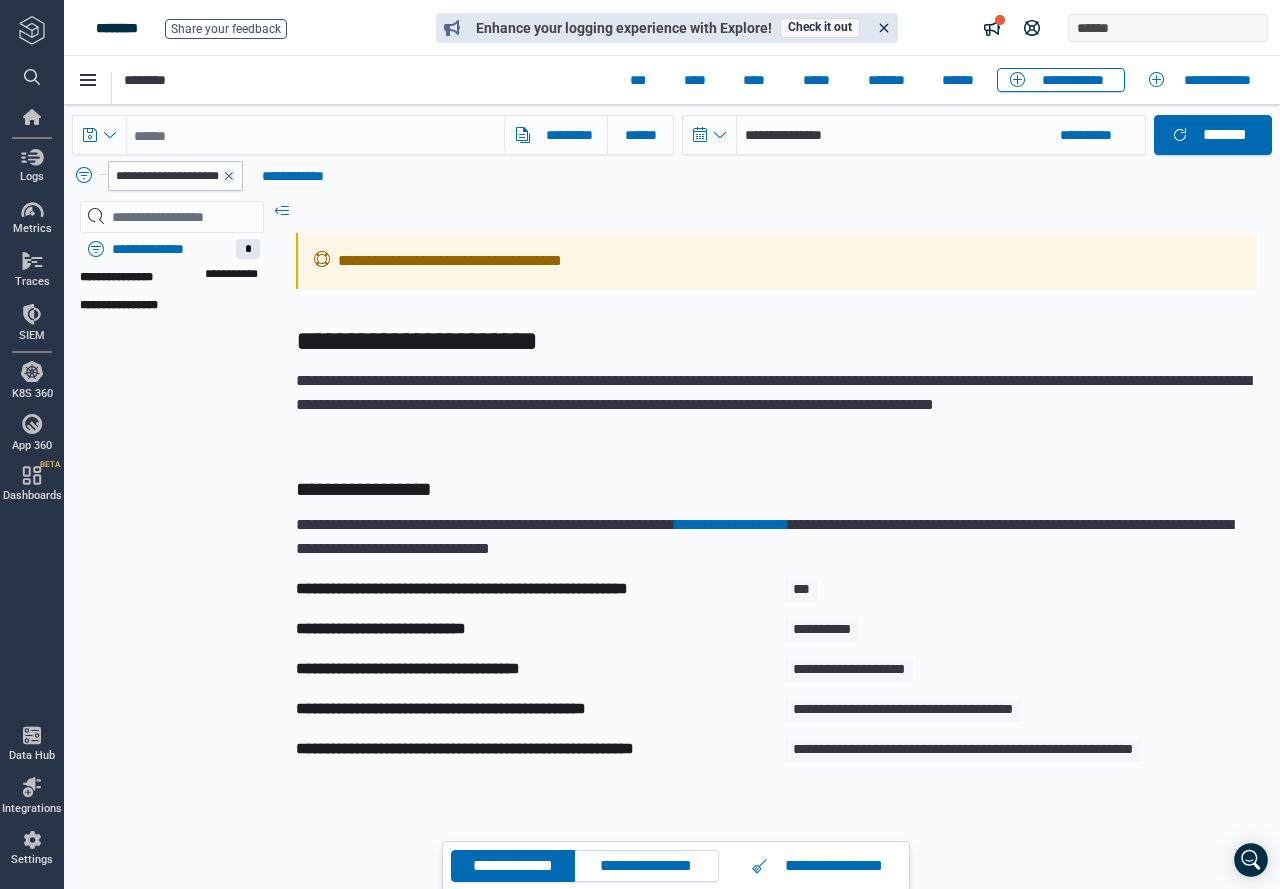 click 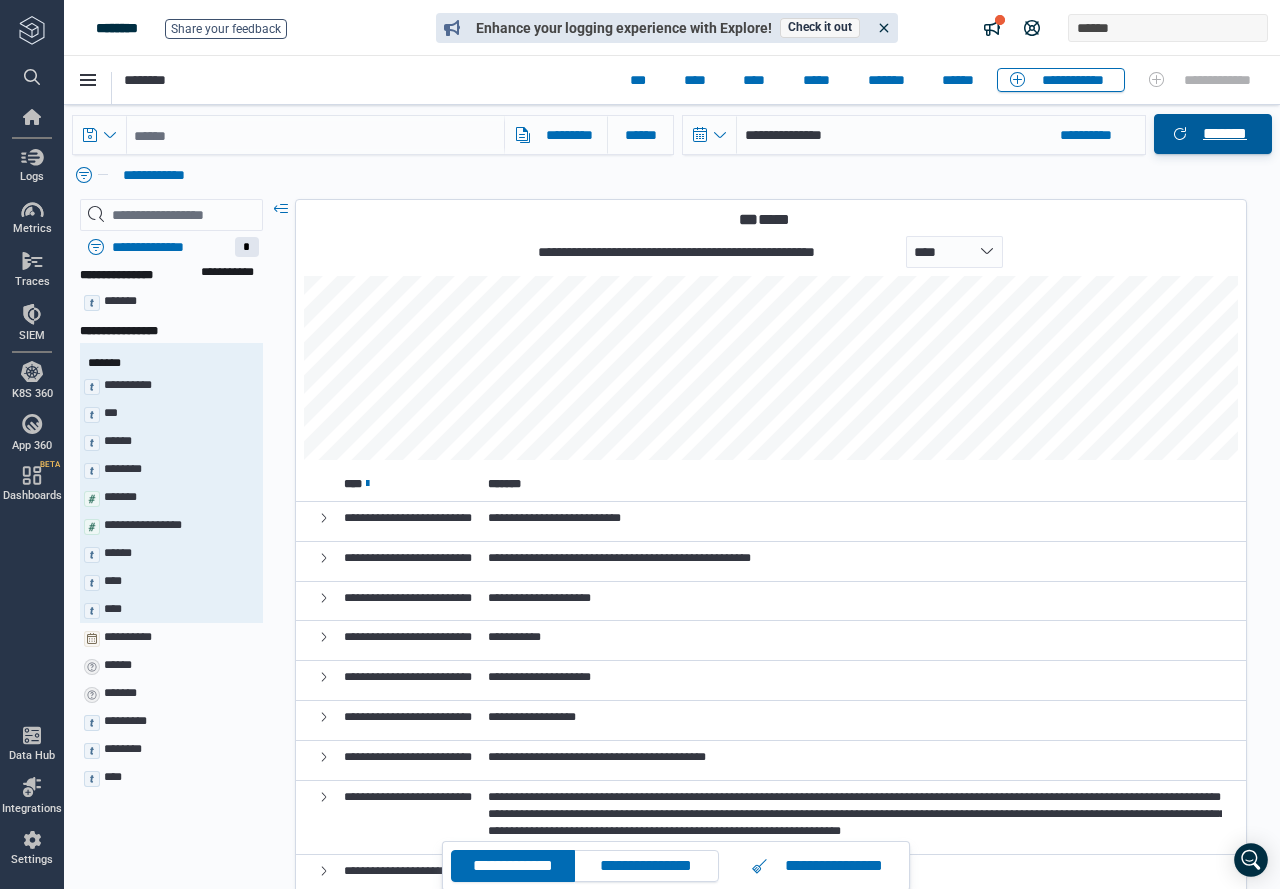 click on "*******" at bounding box center [1225, 134] 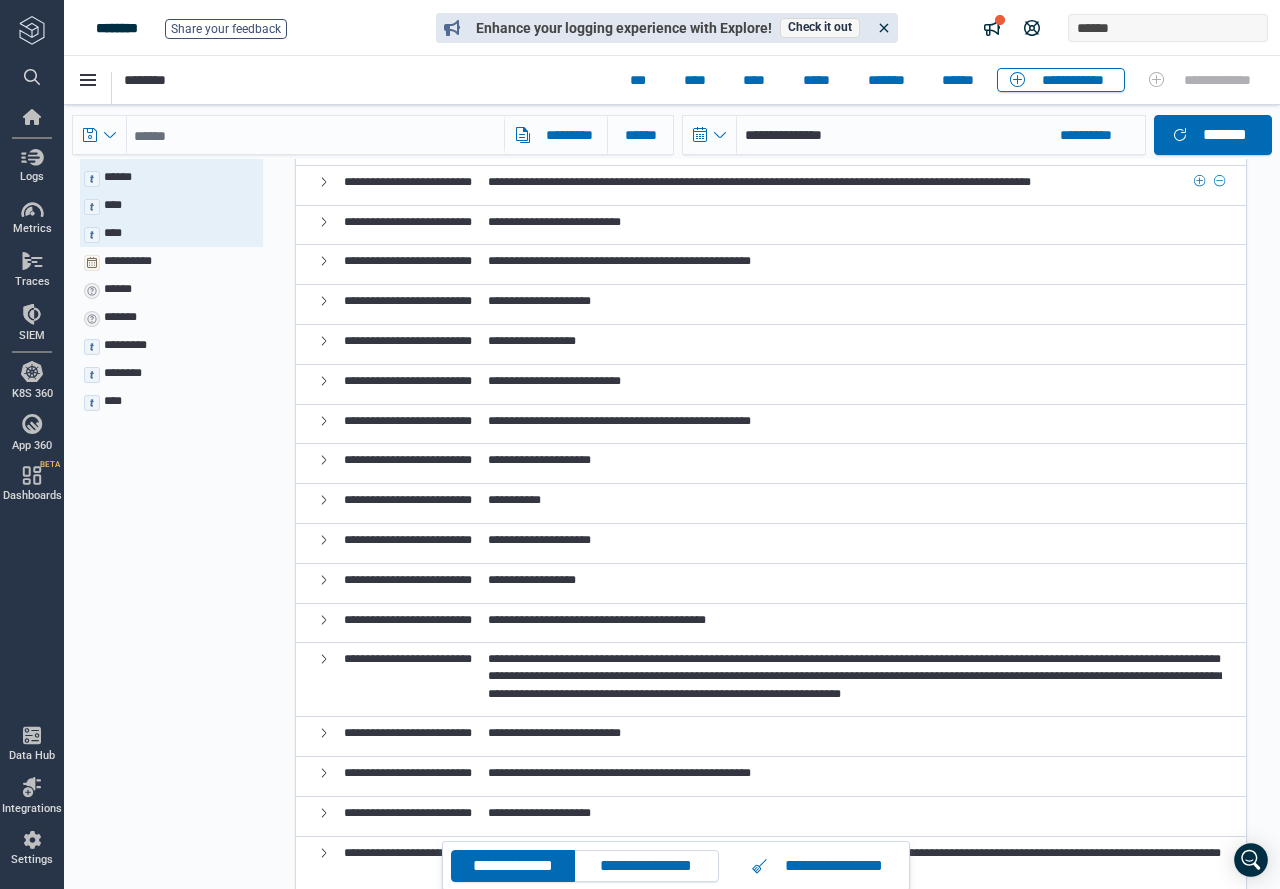 scroll, scrollTop: 400, scrollLeft: 0, axis: vertical 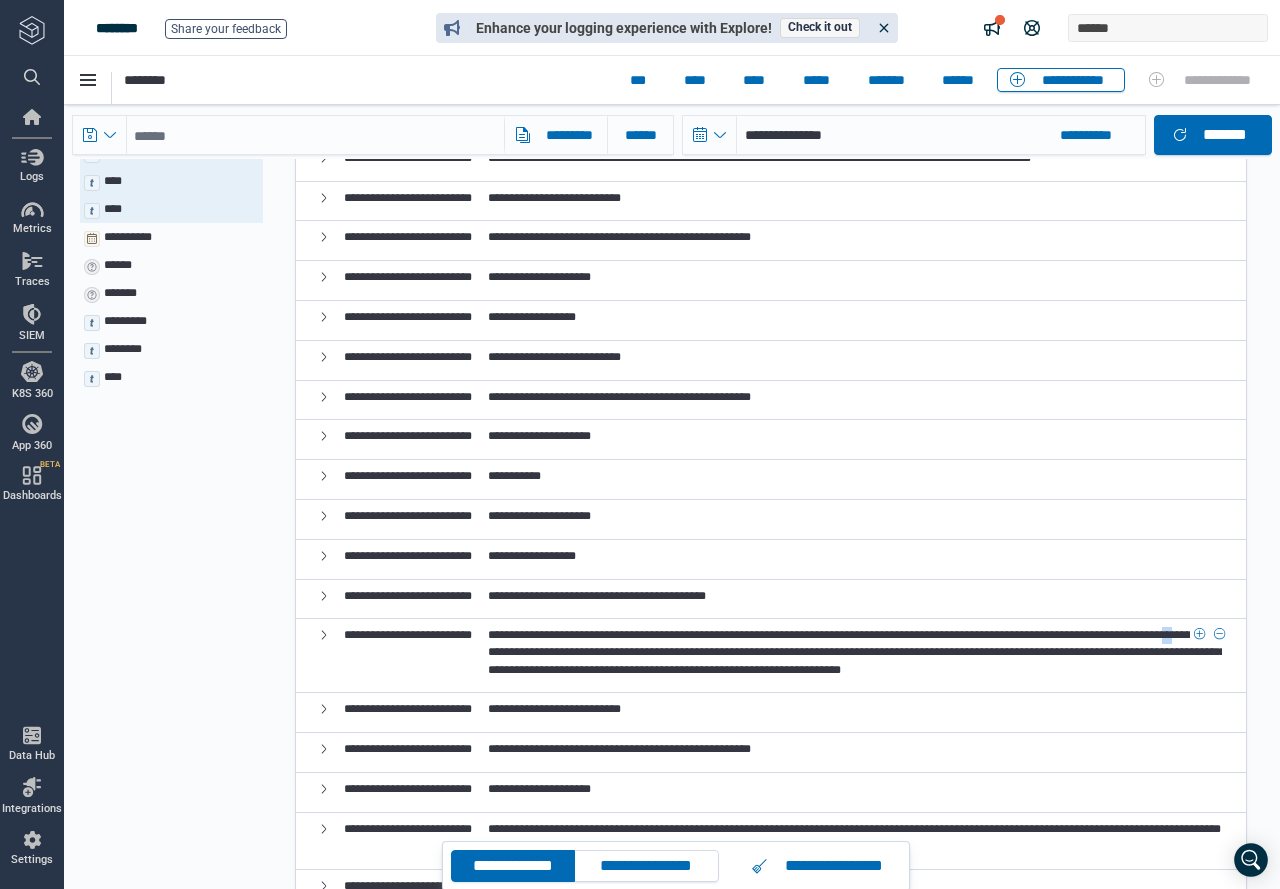drag, startPoint x: 844, startPoint y: 645, endPoint x: 832, endPoint y: 647, distance: 12.165525 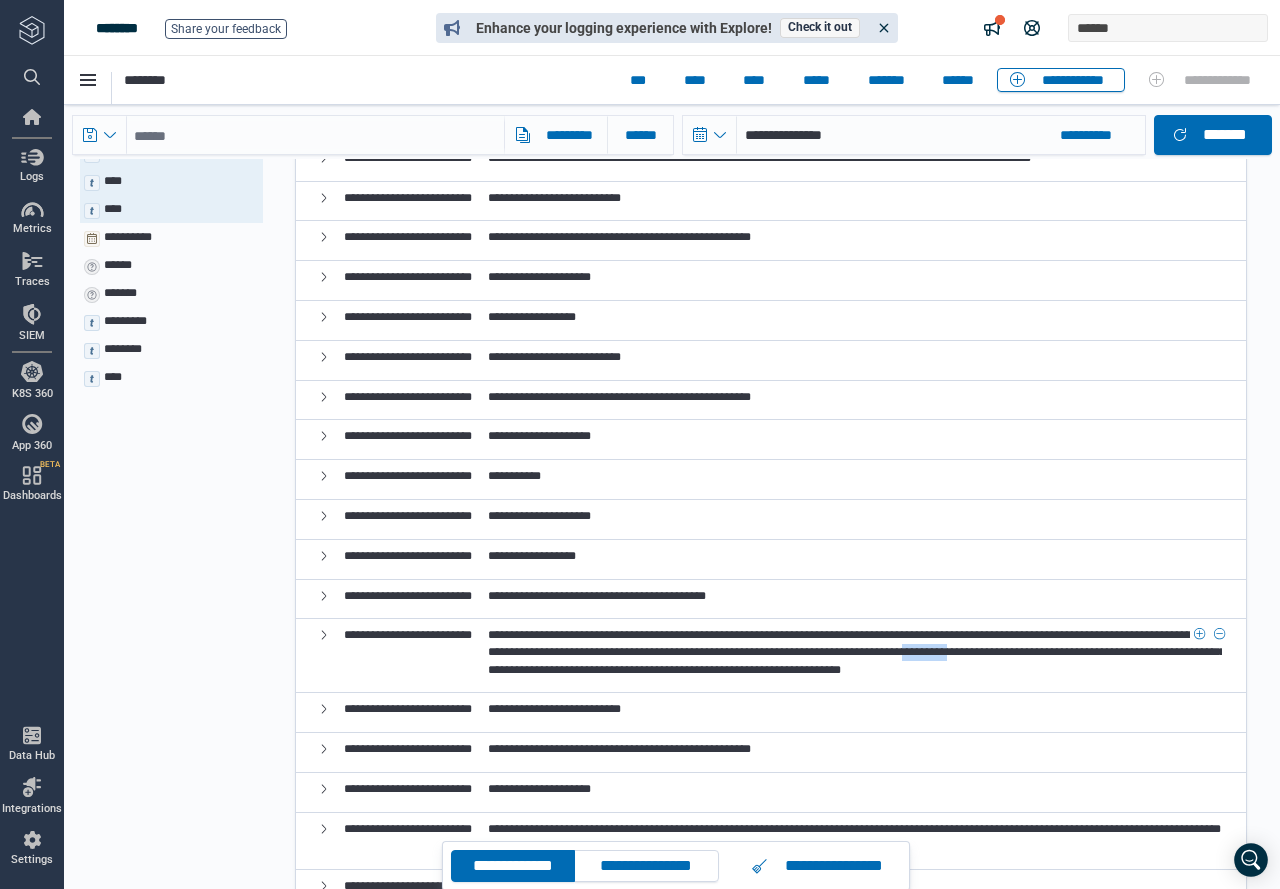drag, startPoint x: 829, startPoint y: 662, endPoint x: 897, endPoint y: 663, distance: 68.007355 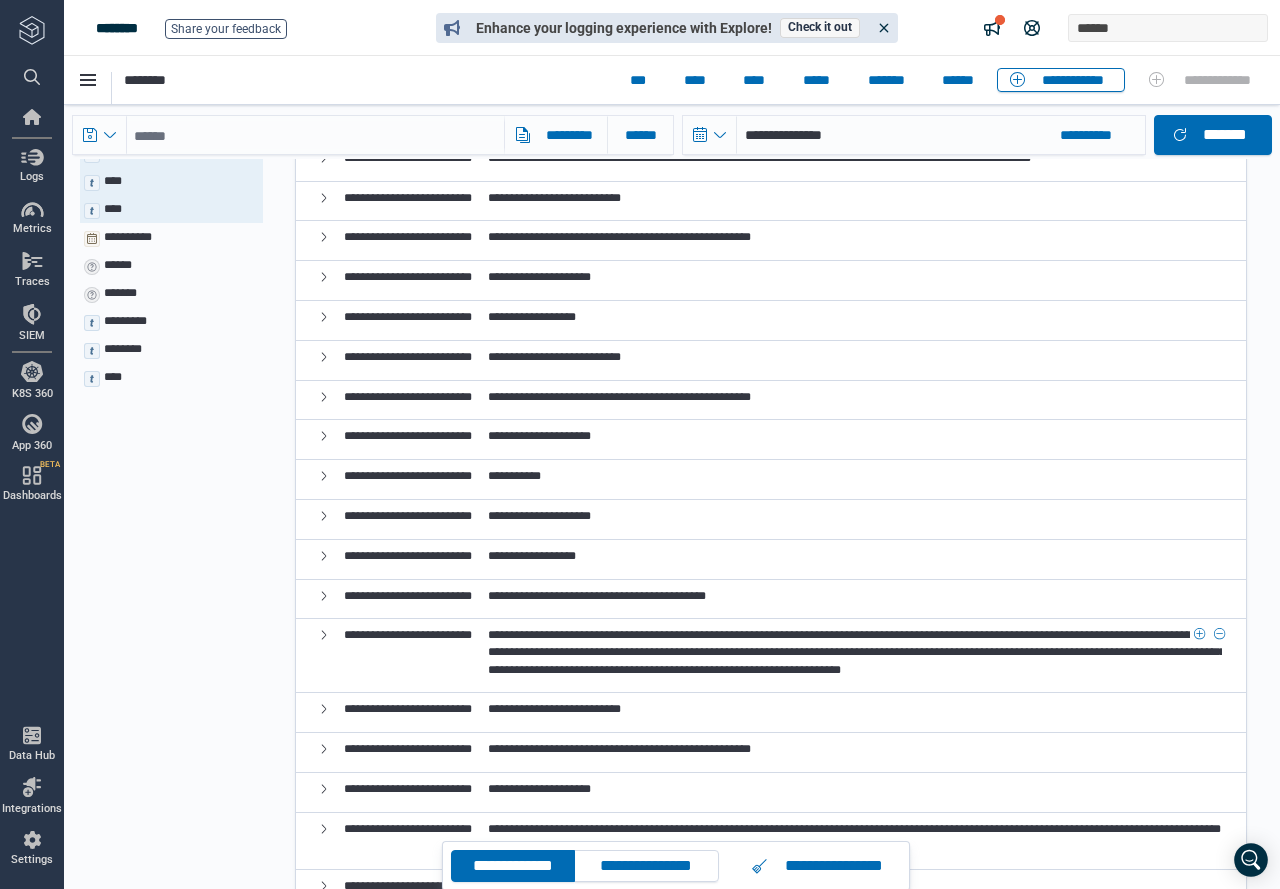 click on "**********" at bounding box center [857, 652] 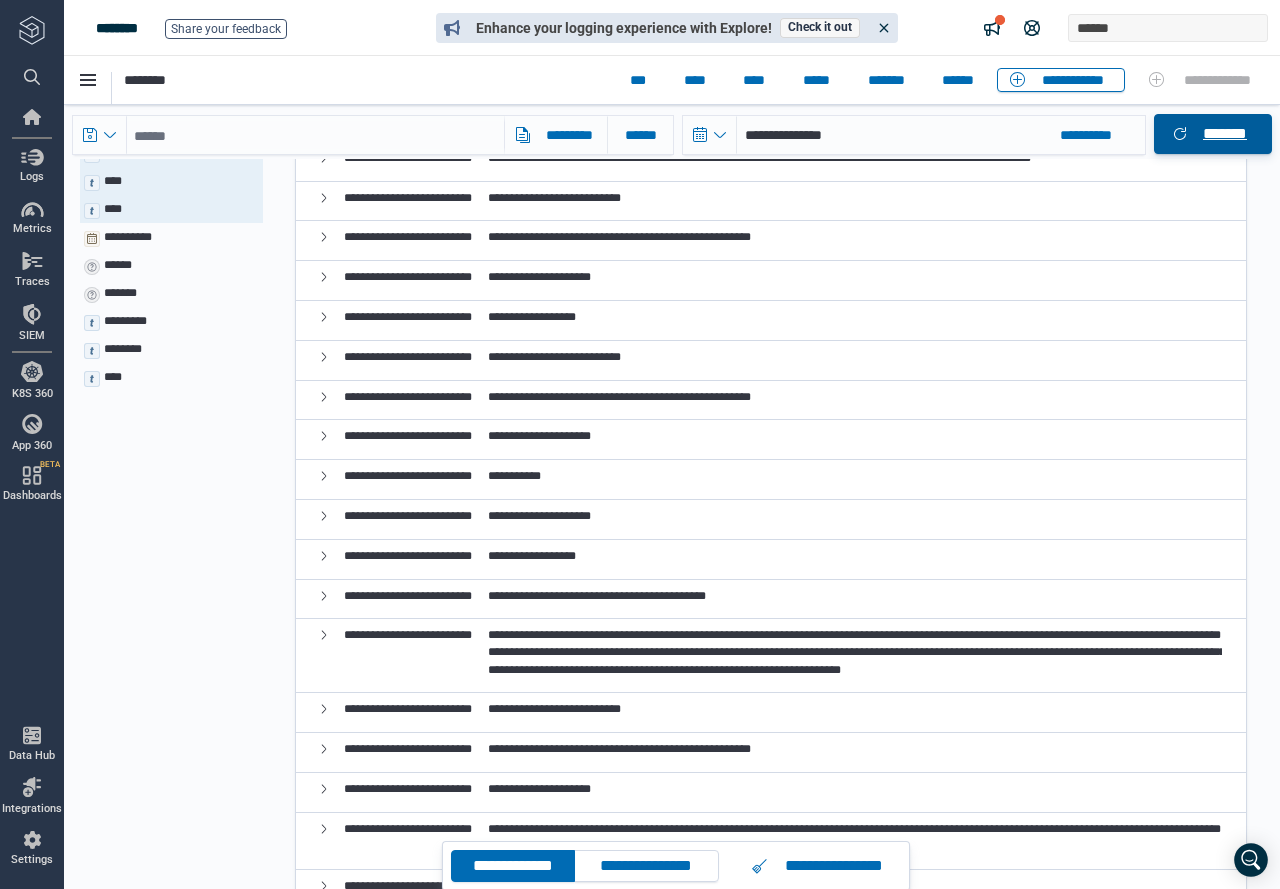 click on "*******" at bounding box center [1225, 134] 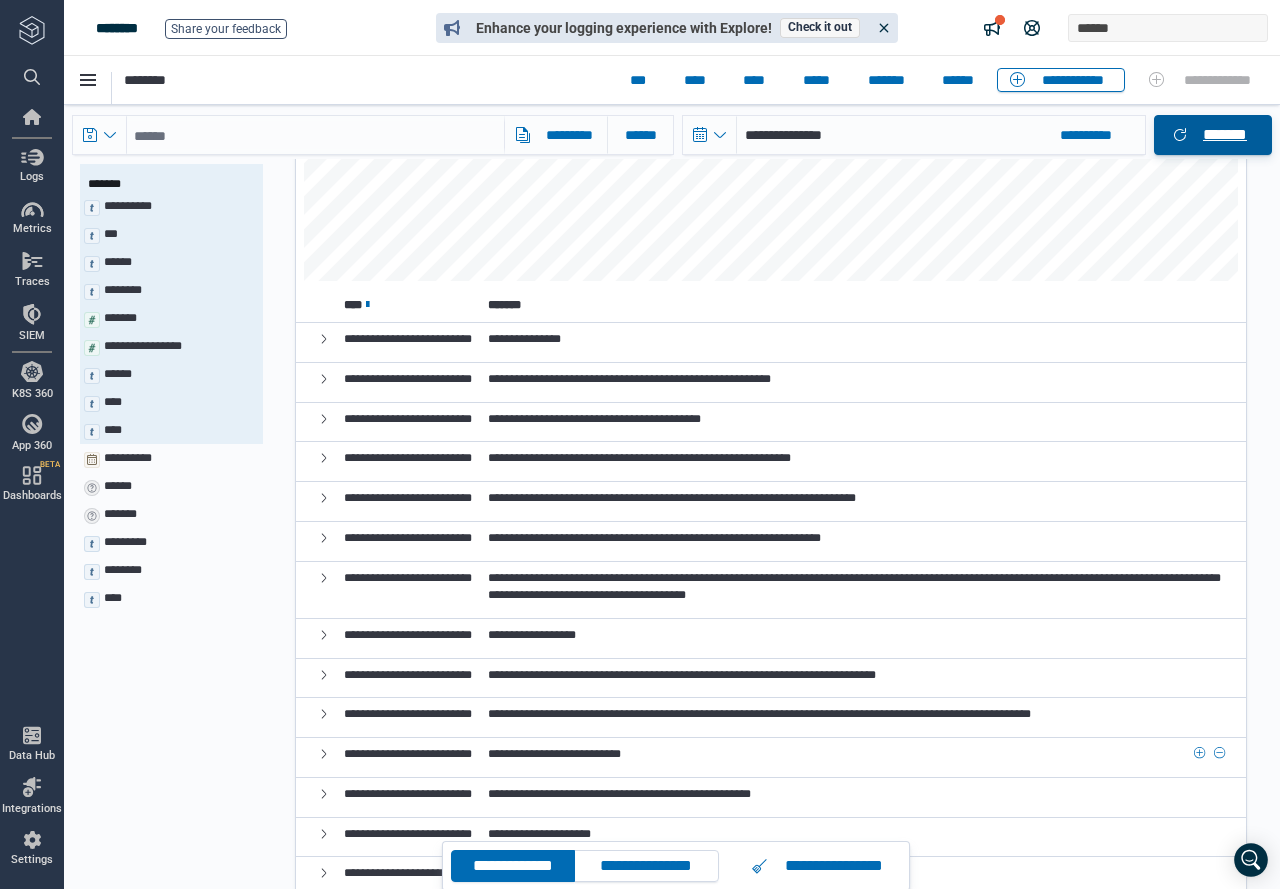 scroll, scrollTop: 300, scrollLeft: 0, axis: vertical 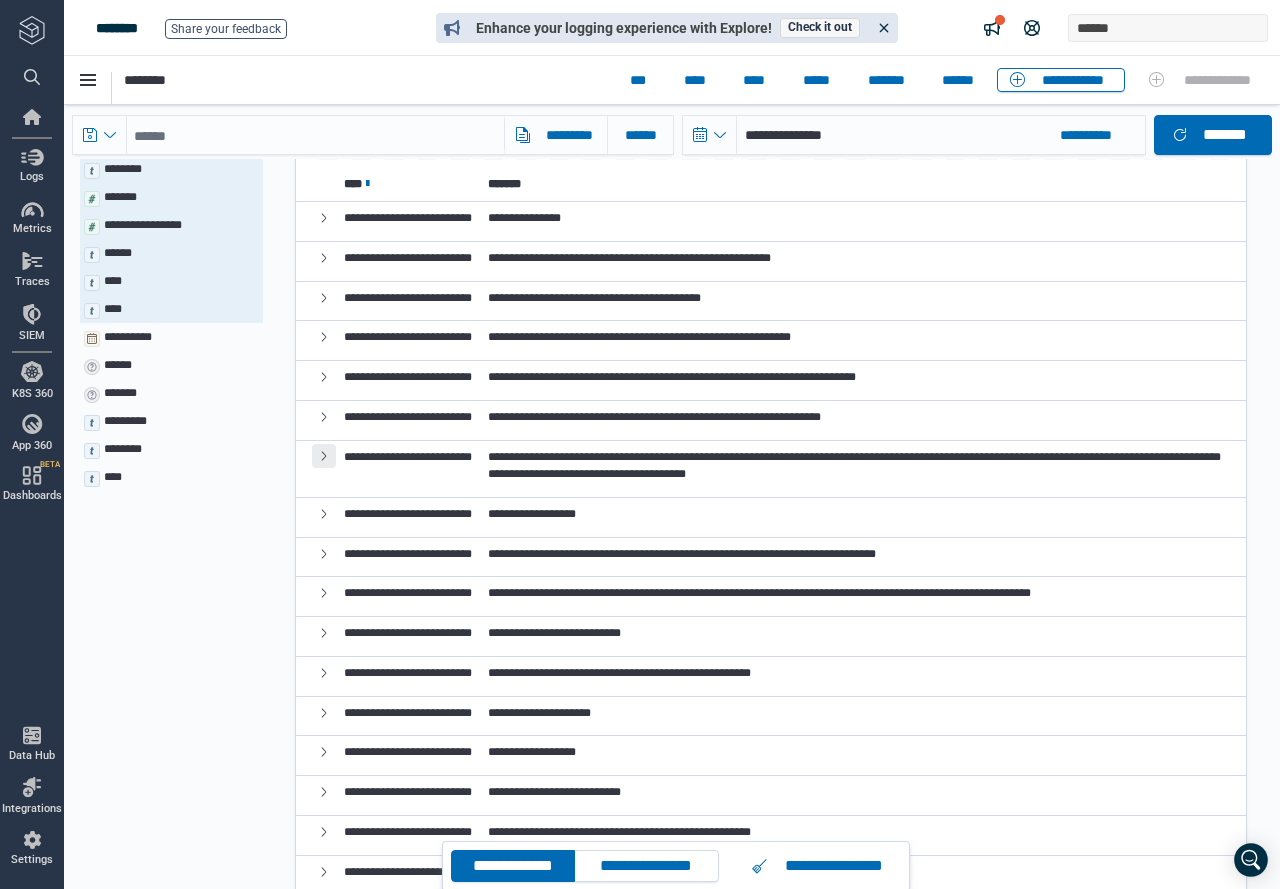 click 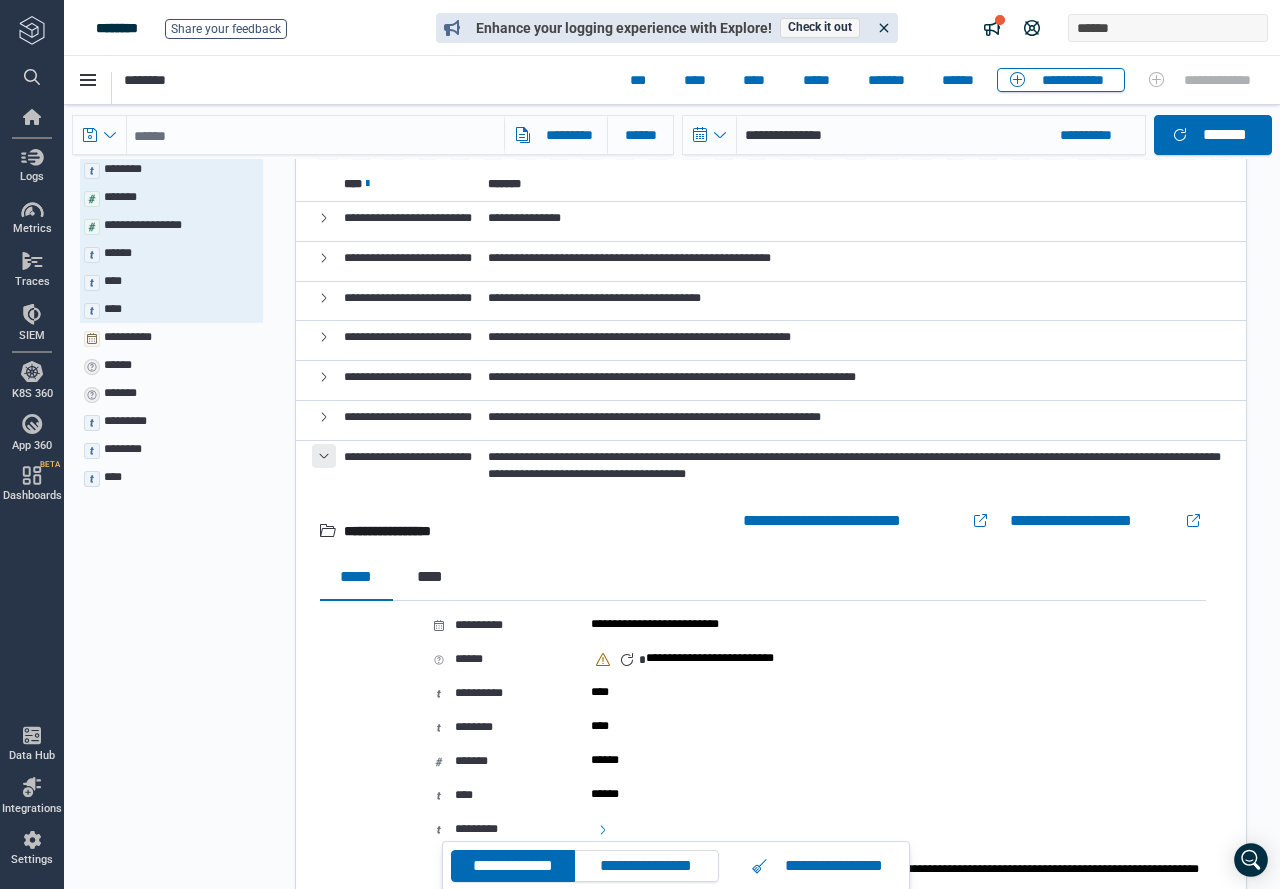 click at bounding box center [324, 456] 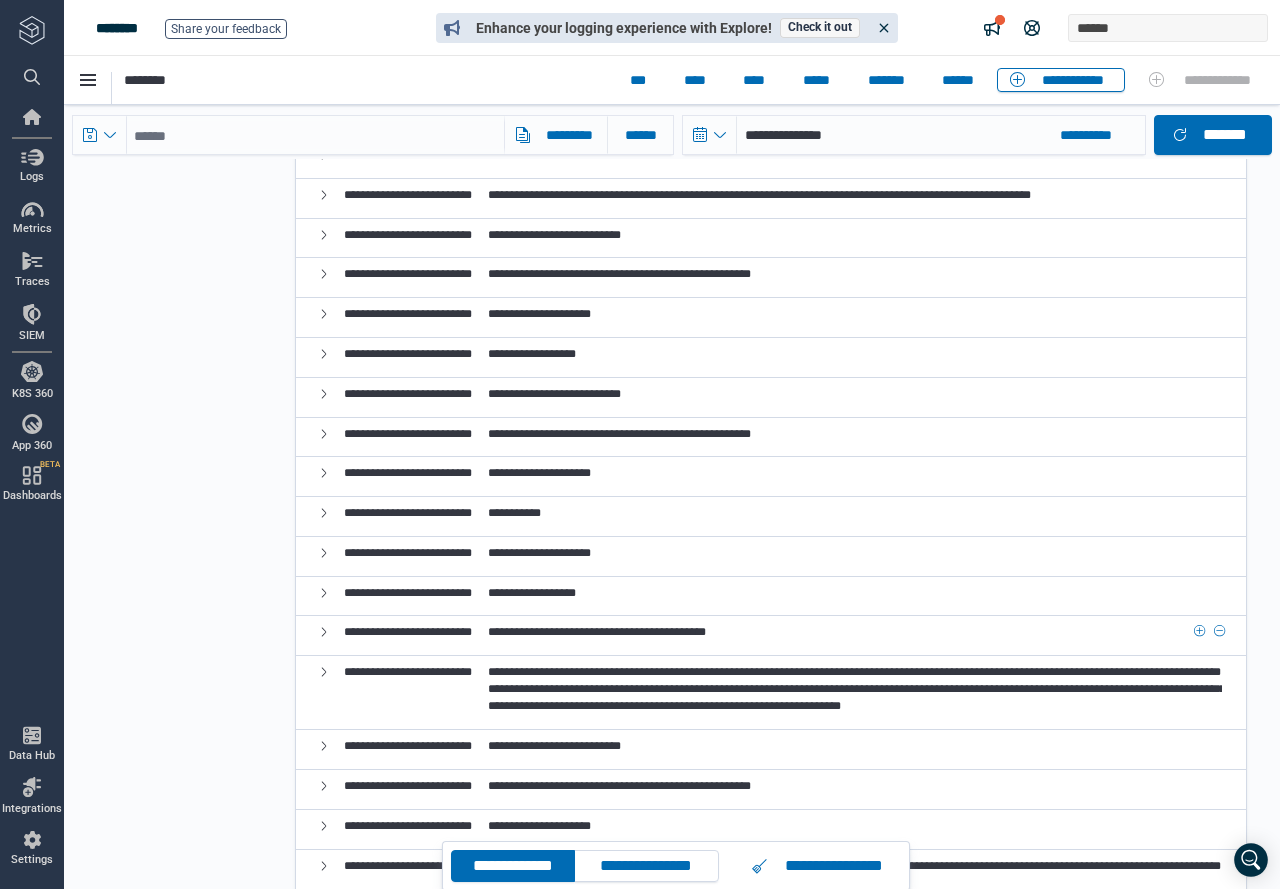 scroll, scrollTop: 700, scrollLeft: 0, axis: vertical 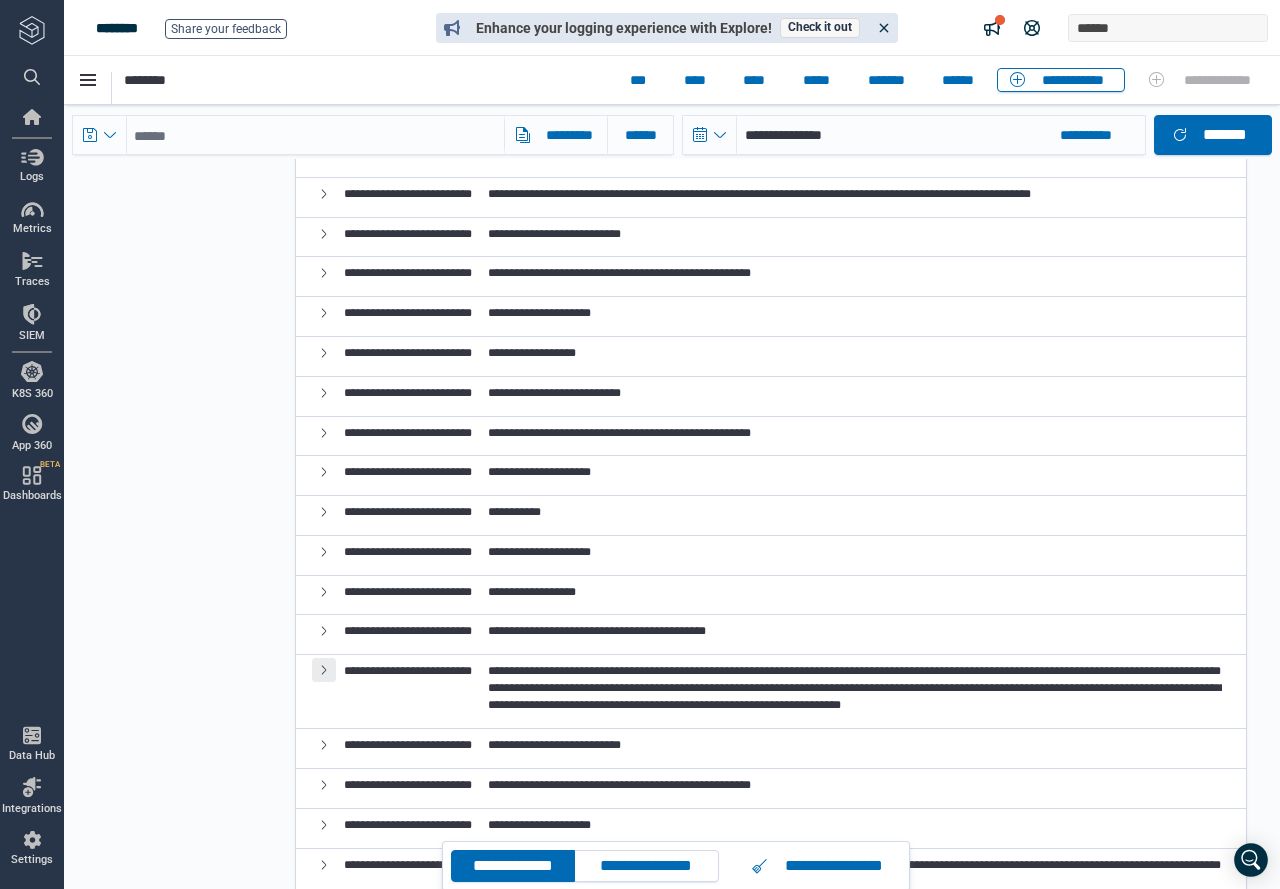 click 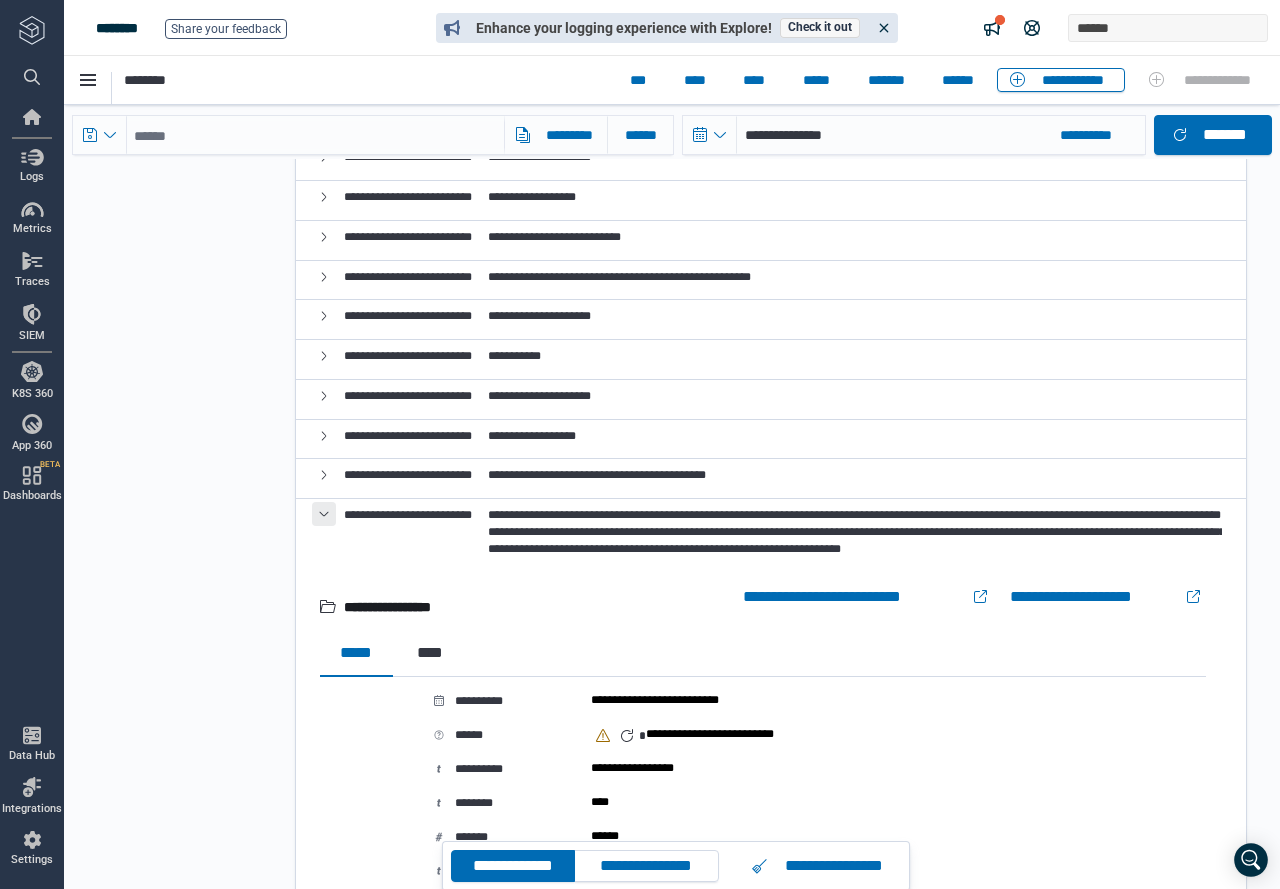 scroll, scrollTop: 1100, scrollLeft: 0, axis: vertical 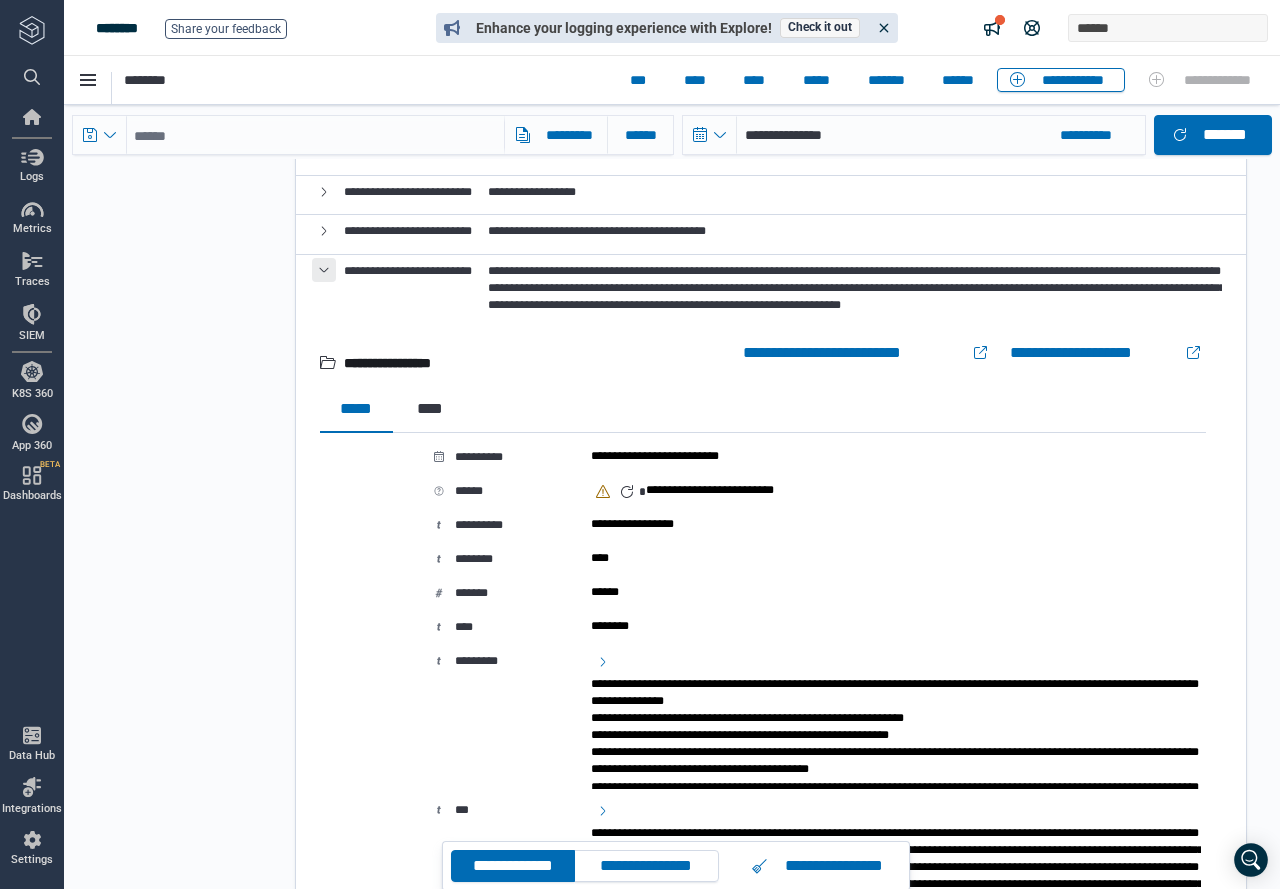 click at bounding box center [324, 270] 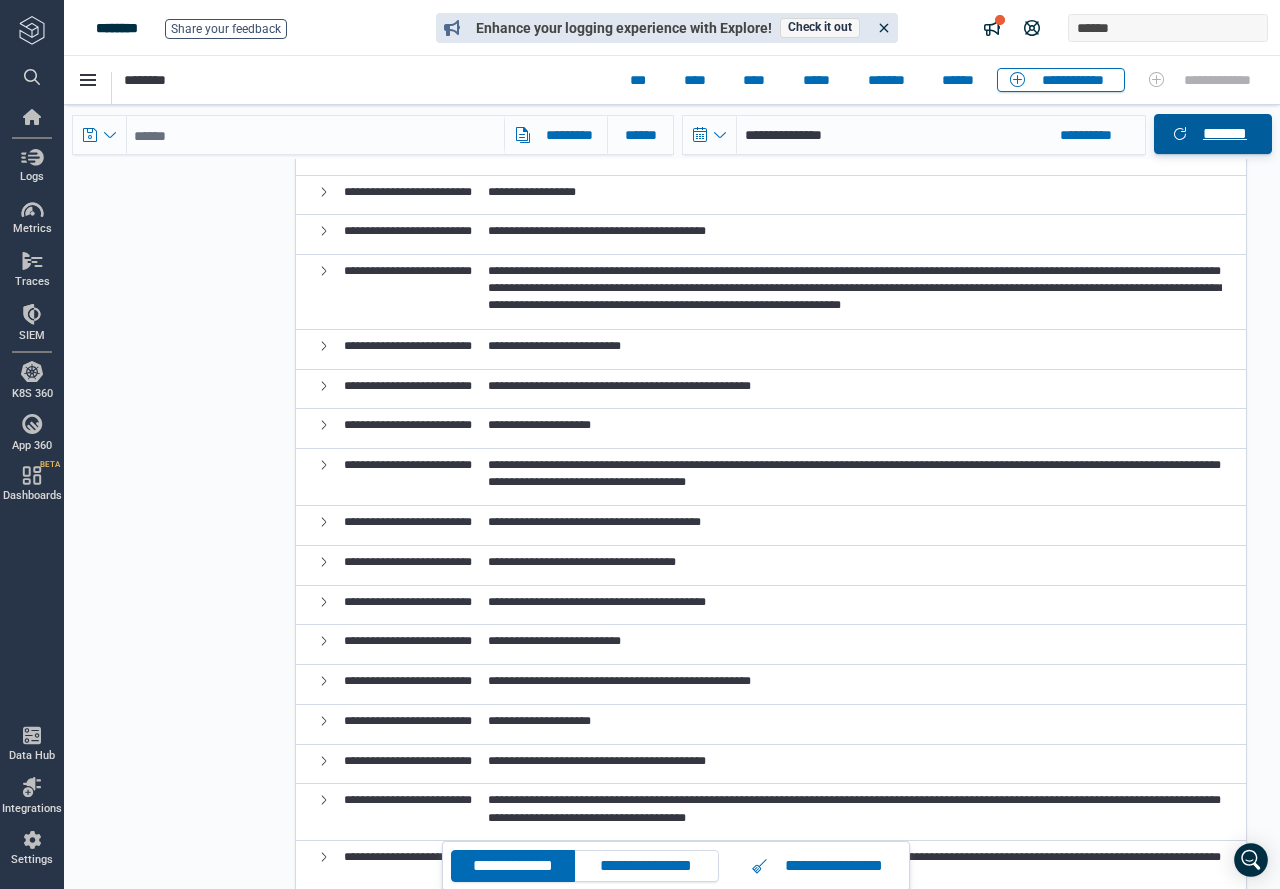click on "*******" at bounding box center [1213, 134] 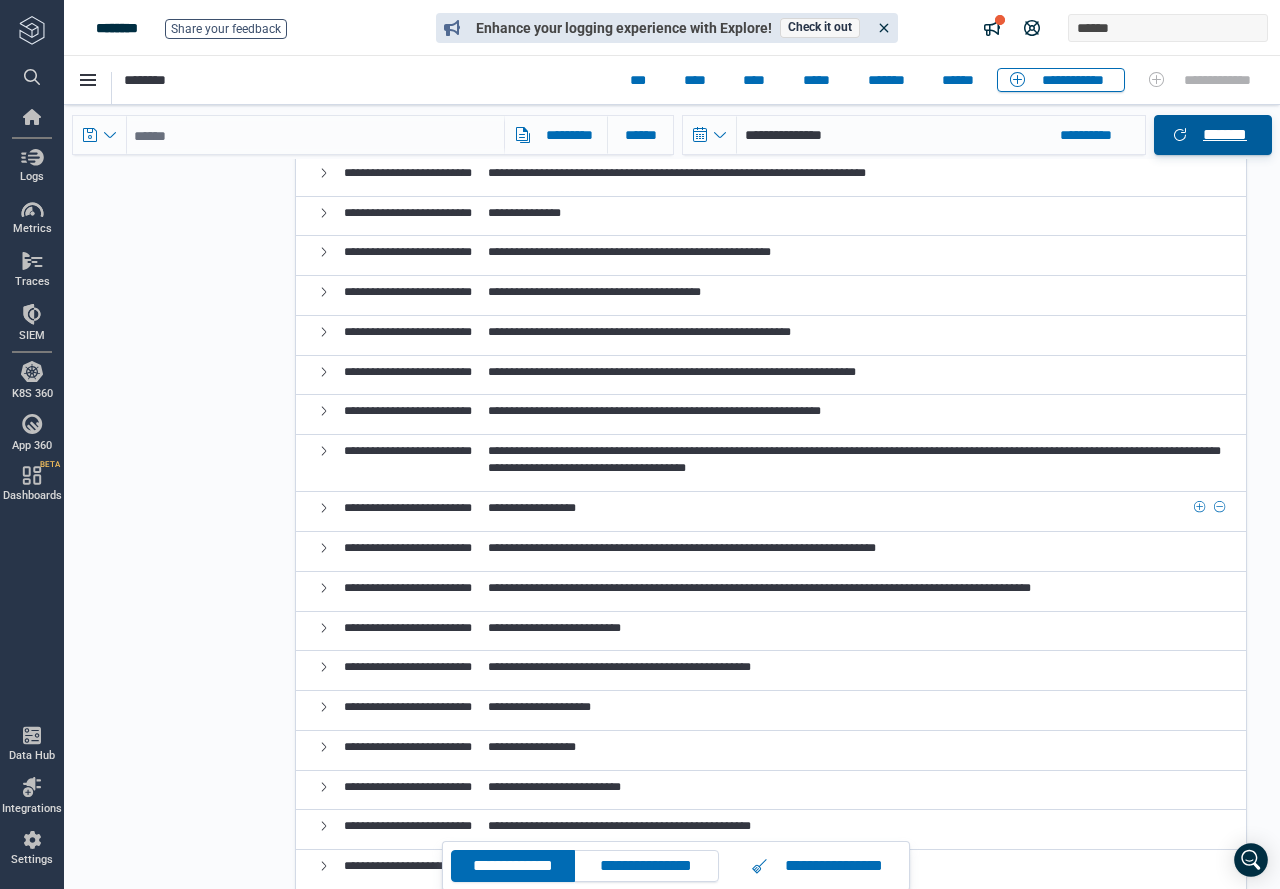scroll, scrollTop: 1500, scrollLeft: 0, axis: vertical 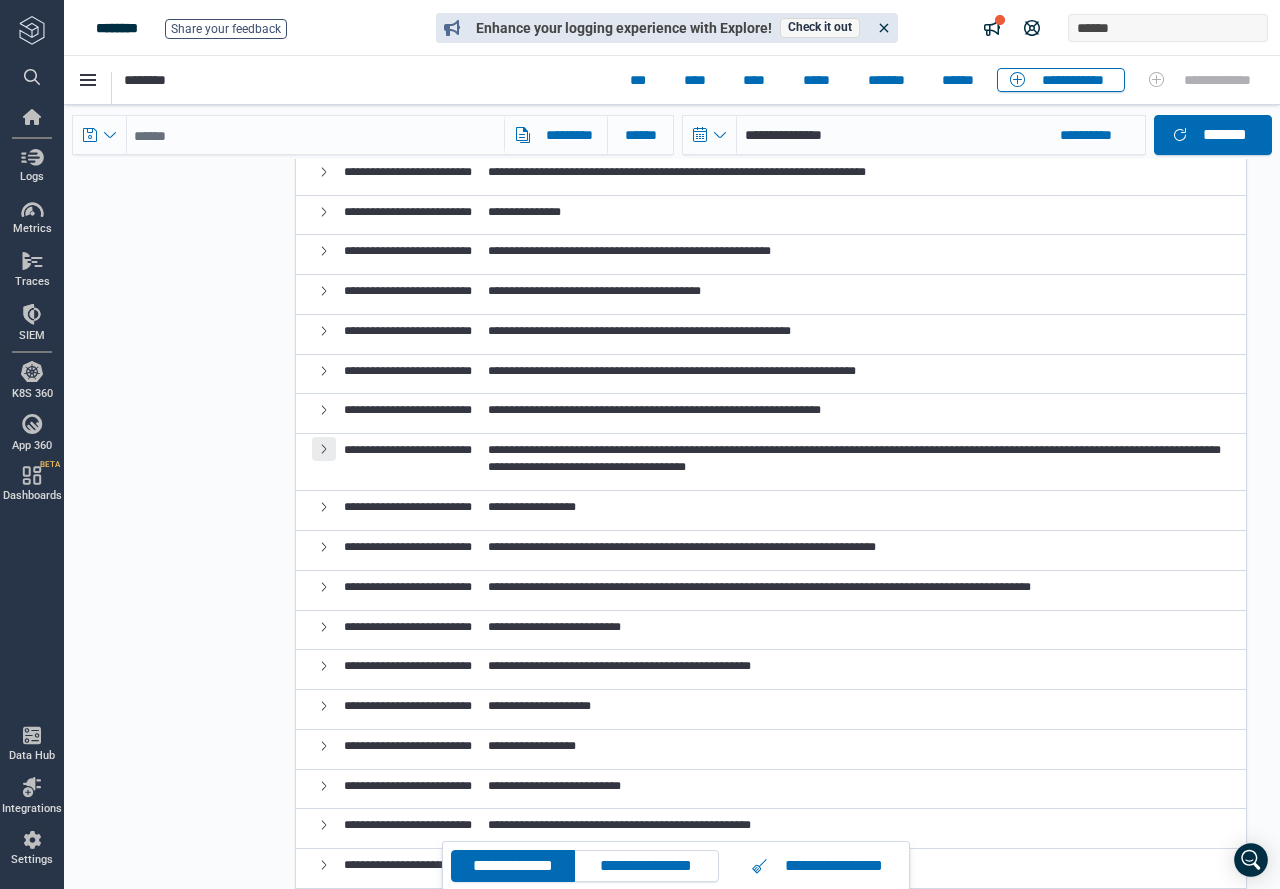 click at bounding box center [324, 449] 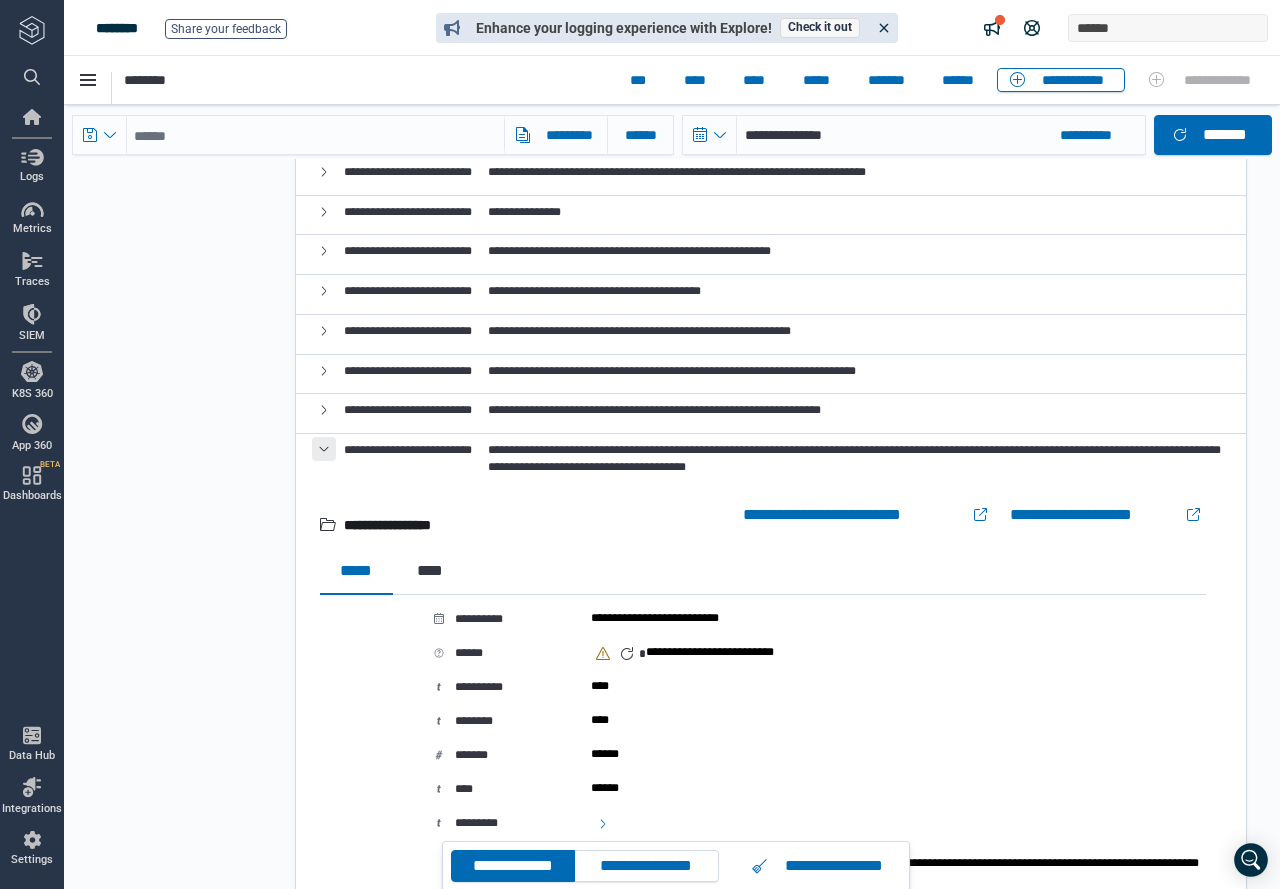 click at bounding box center (324, 449) 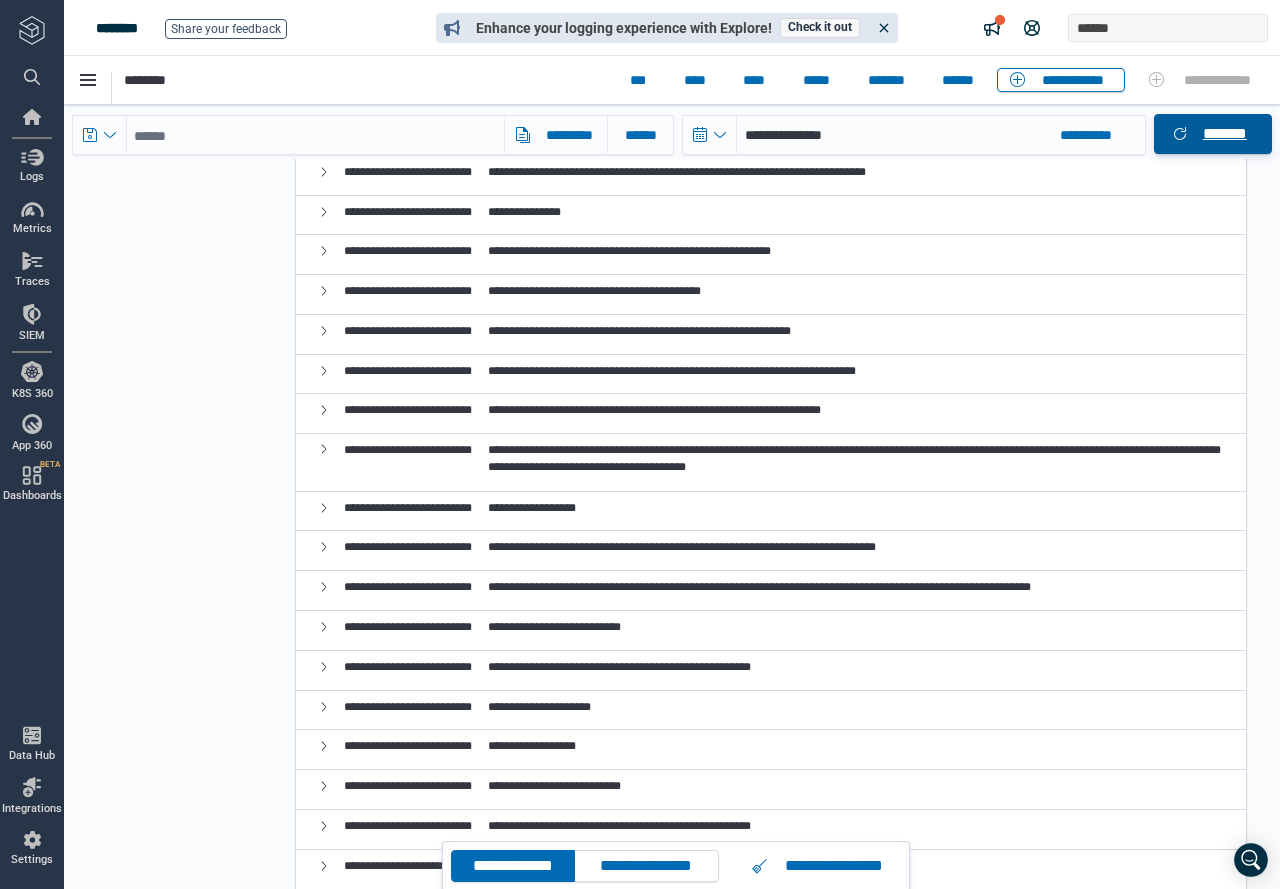 click on "*******" at bounding box center (1213, 134) 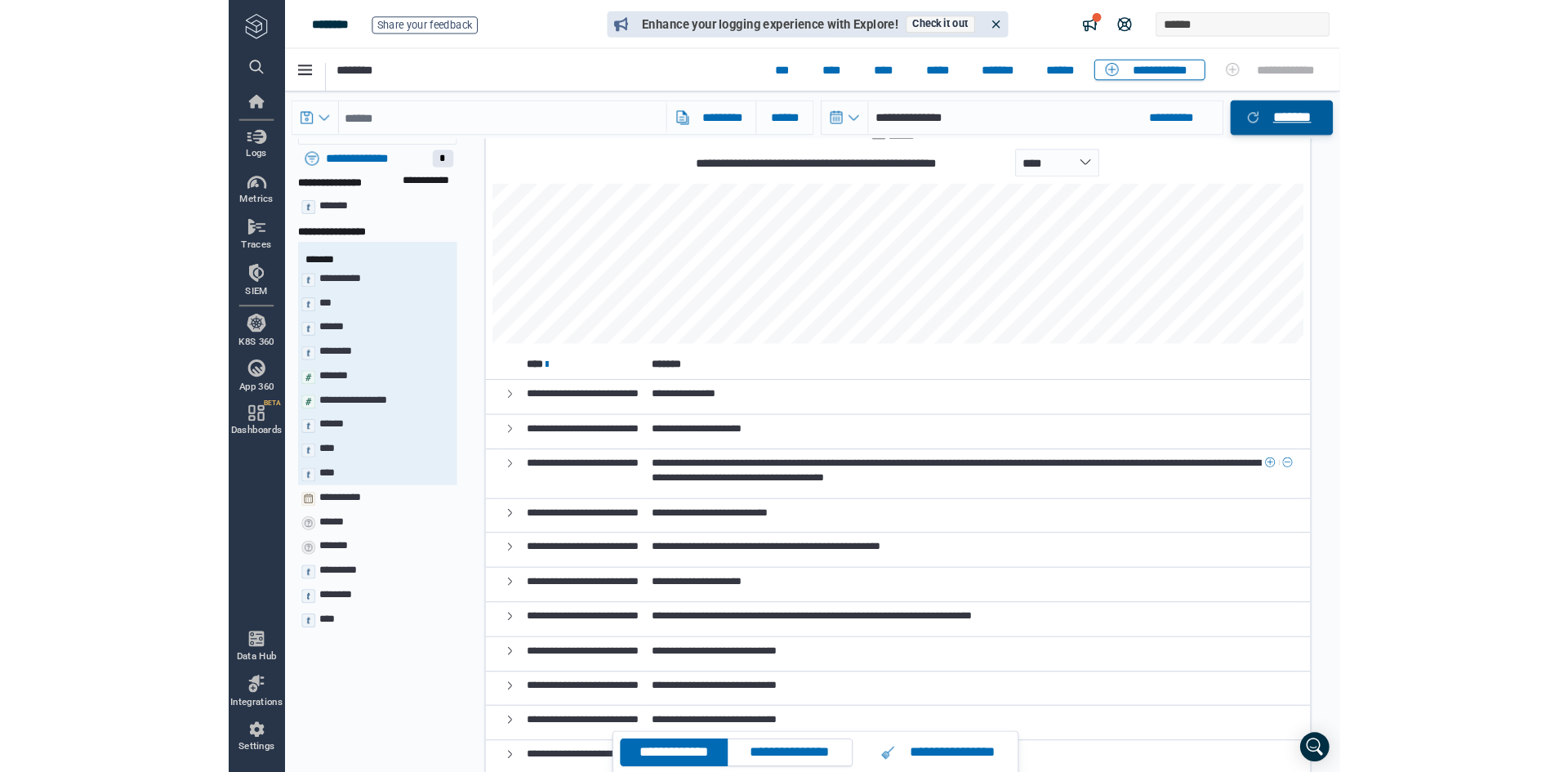 scroll, scrollTop: 0, scrollLeft: 0, axis: both 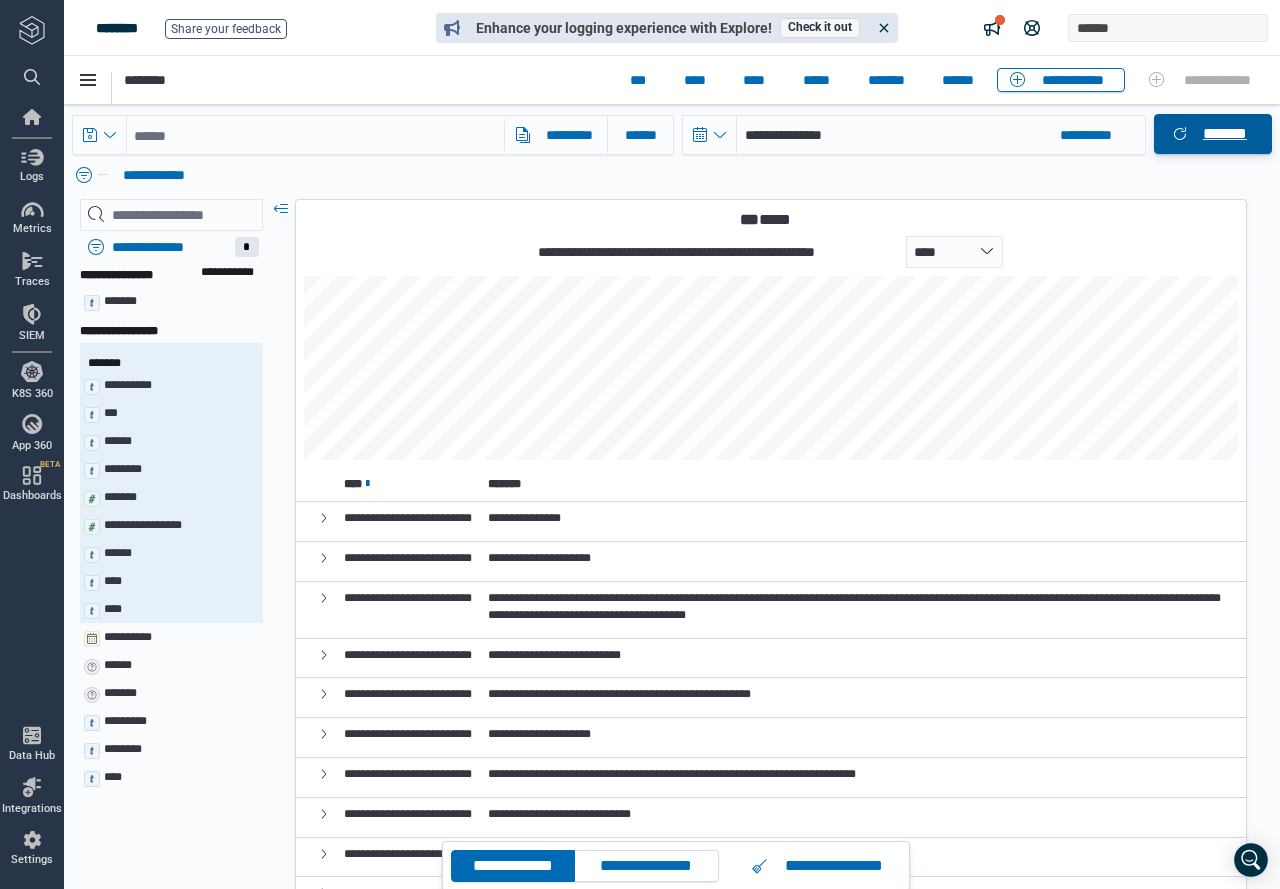 click on "*******" at bounding box center [1213, 134] 